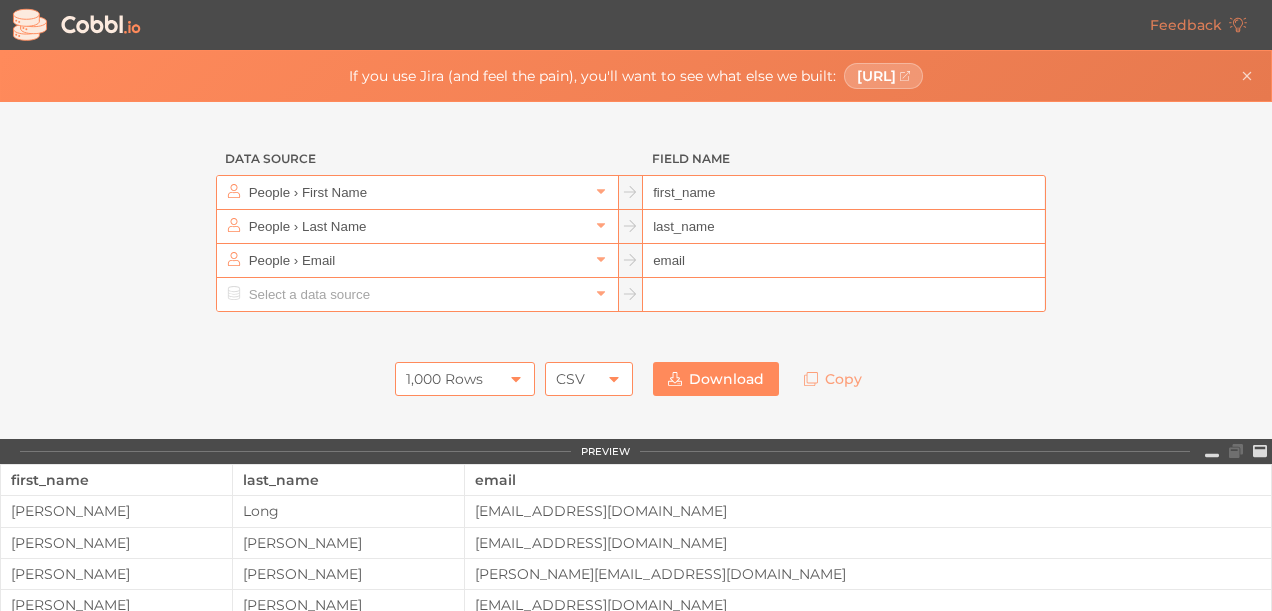 scroll, scrollTop: 0, scrollLeft: 0, axis: both 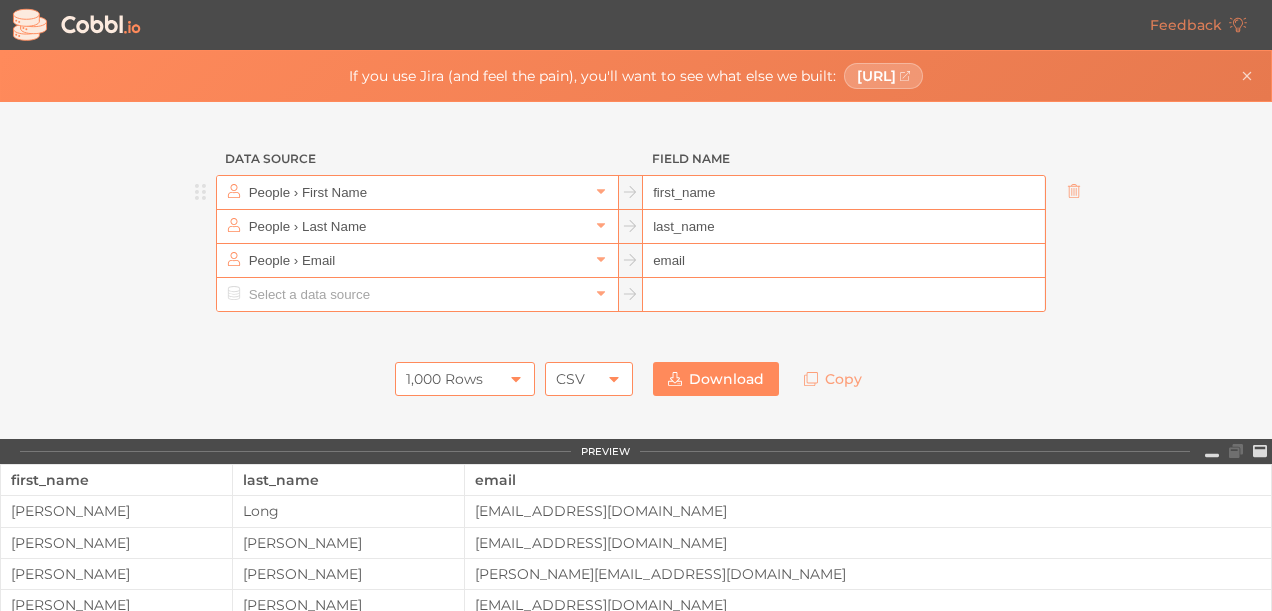 click at bounding box center (1066, 192) 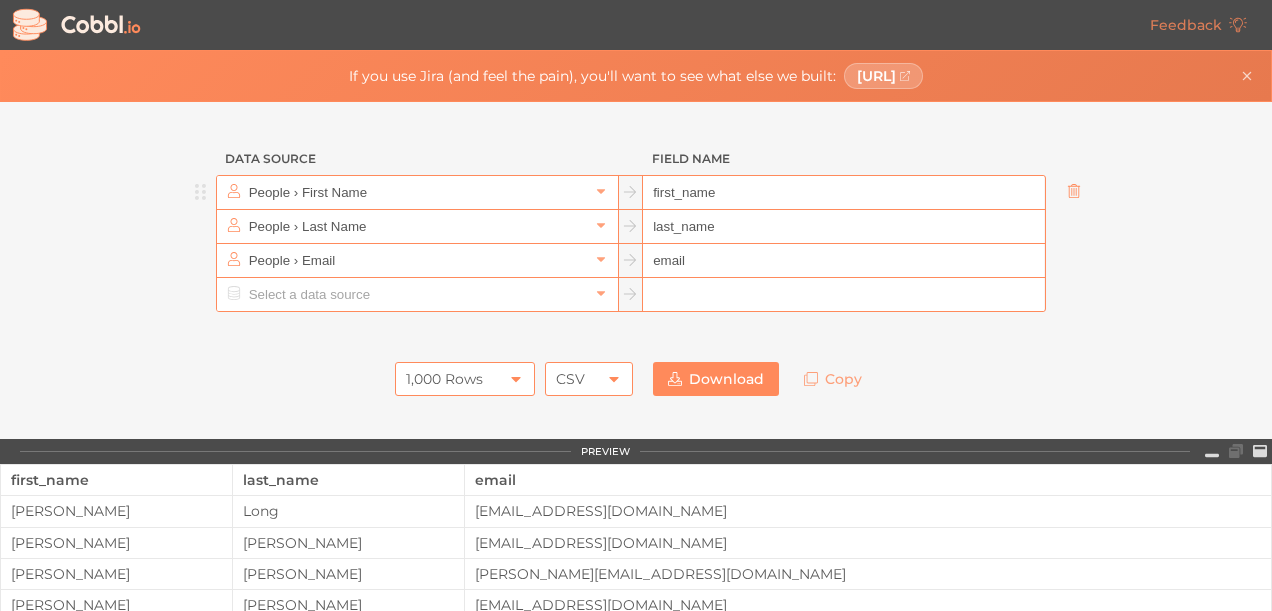 click at bounding box center (1066, 192) 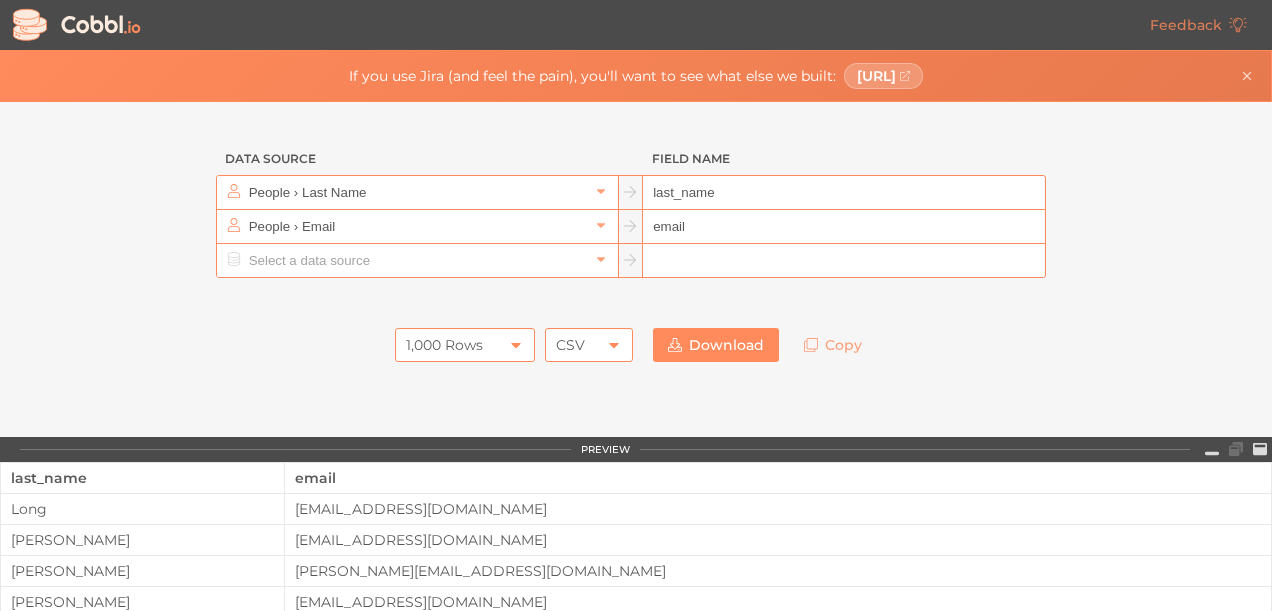 click 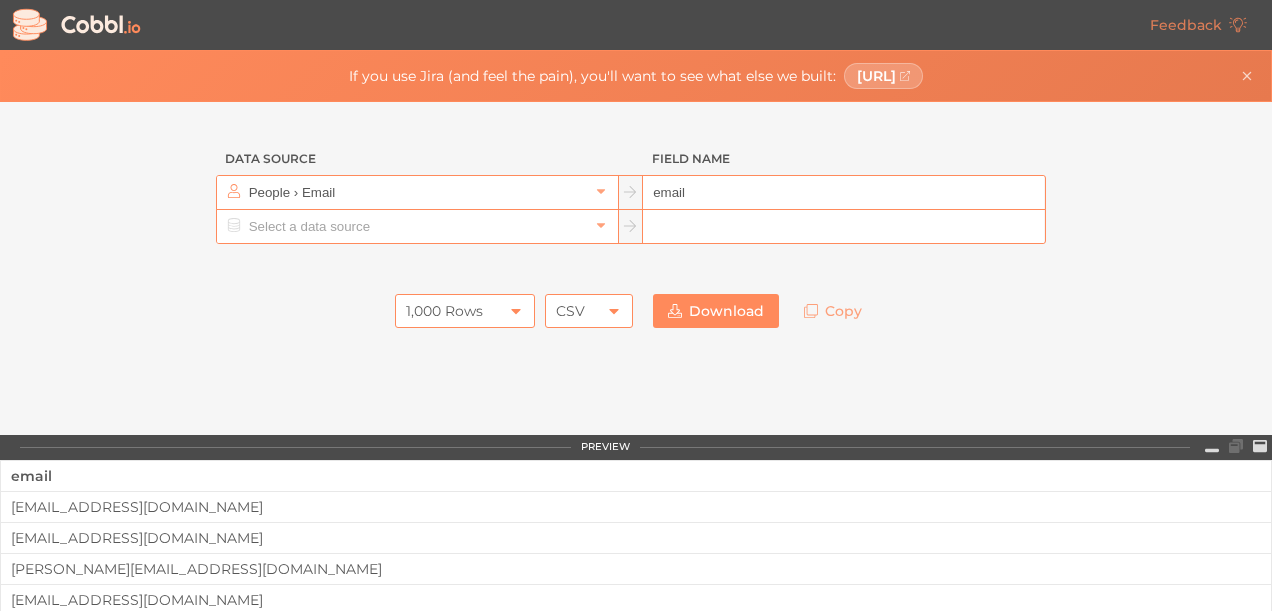 click 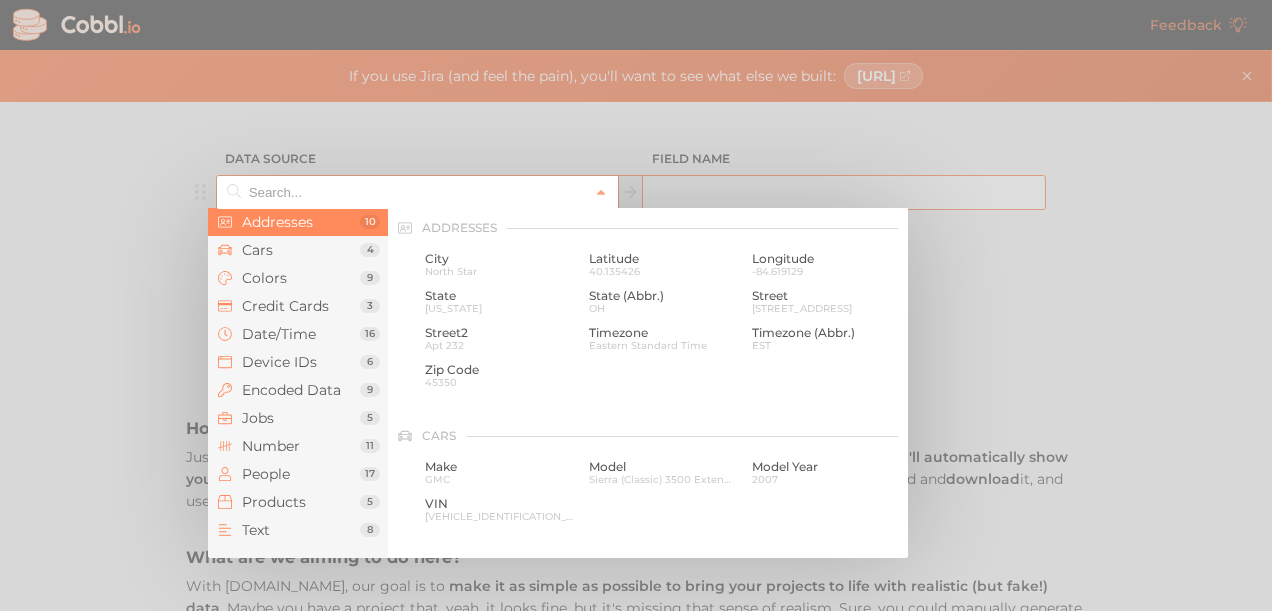 click at bounding box center (416, 192) 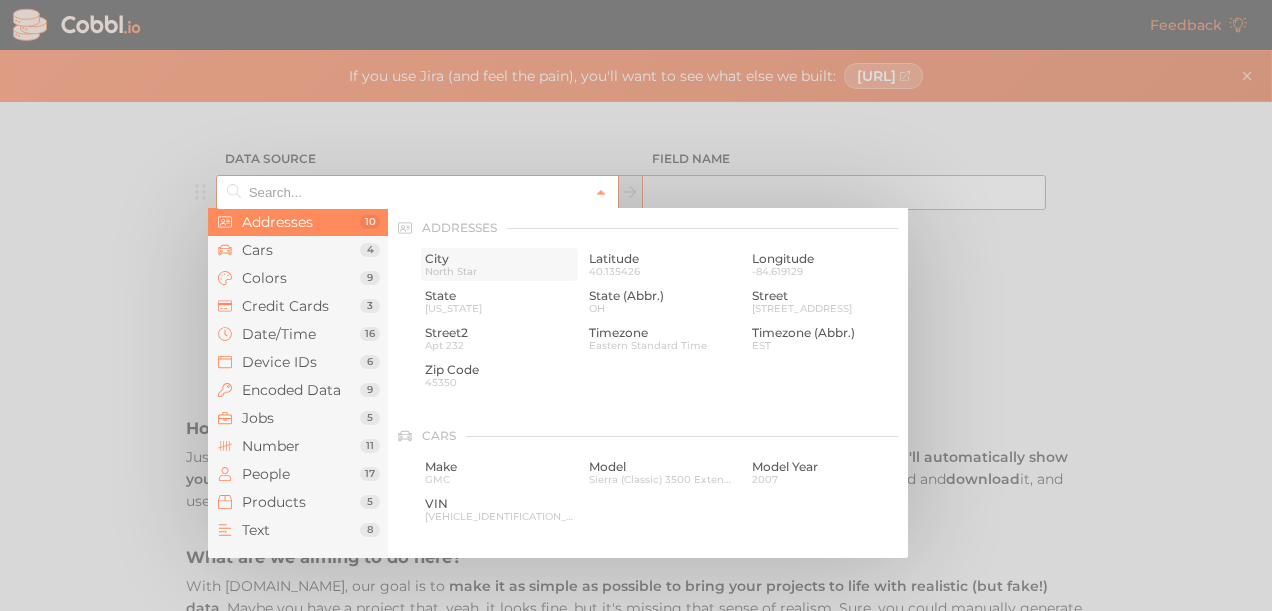 click on "City North Star" at bounding box center (499, 264) 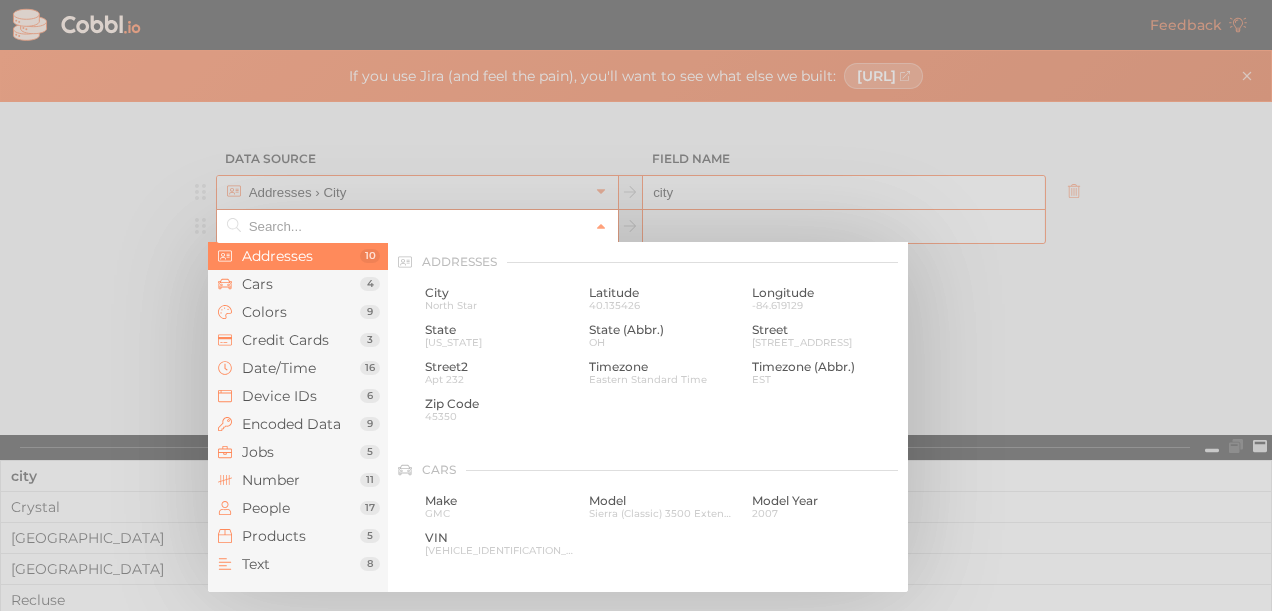 click at bounding box center (416, 226) 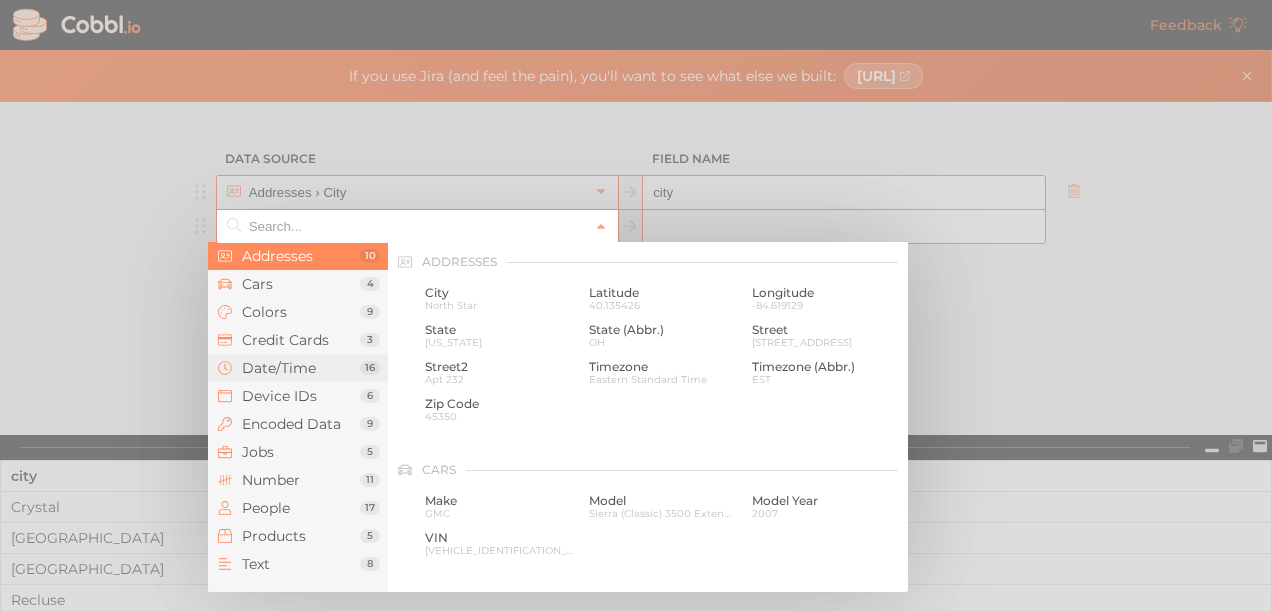 click on "Date/Time" at bounding box center [301, 368] 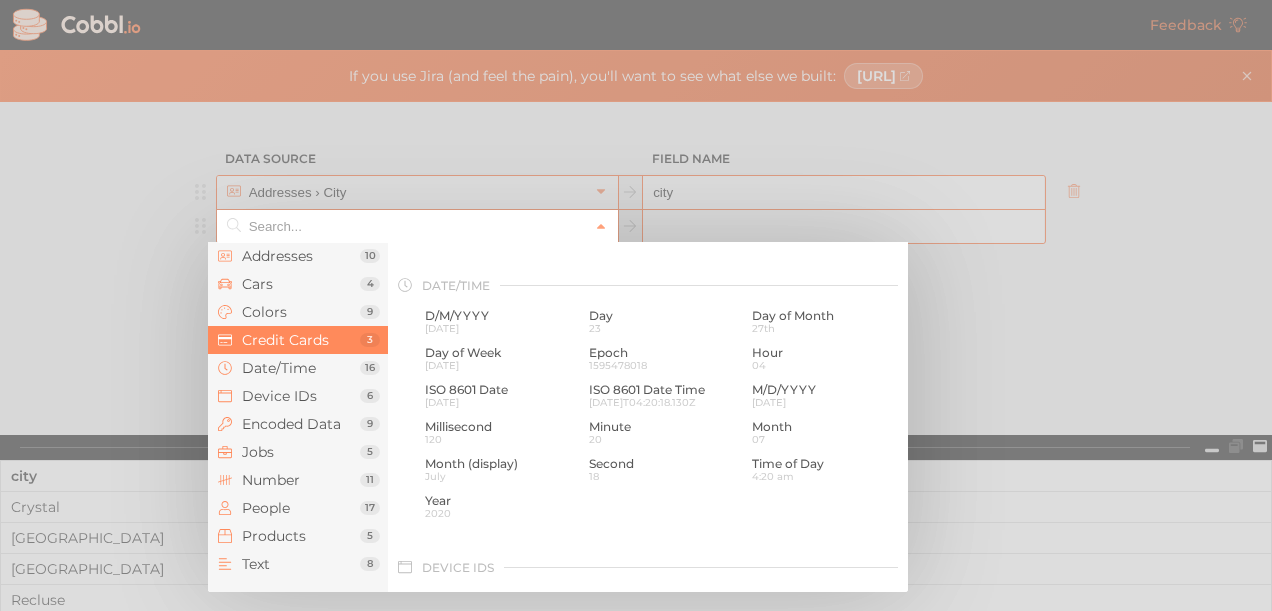 scroll, scrollTop: 612, scrollLeft: 0, axis: vertical 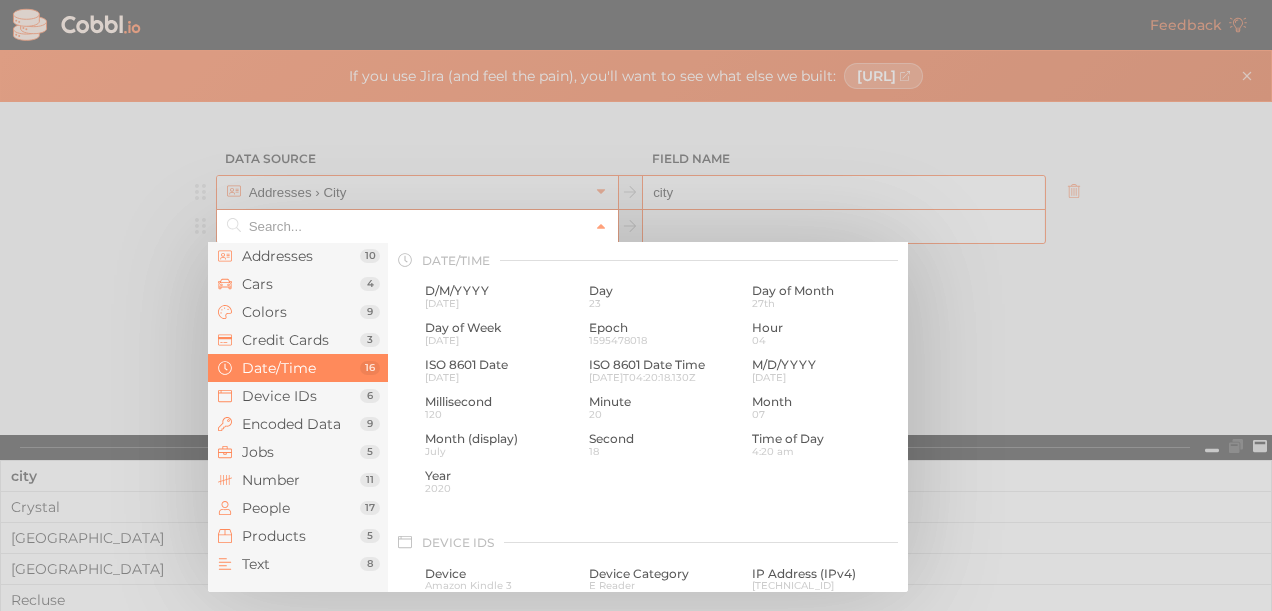 click at bounding box center (636, 305) 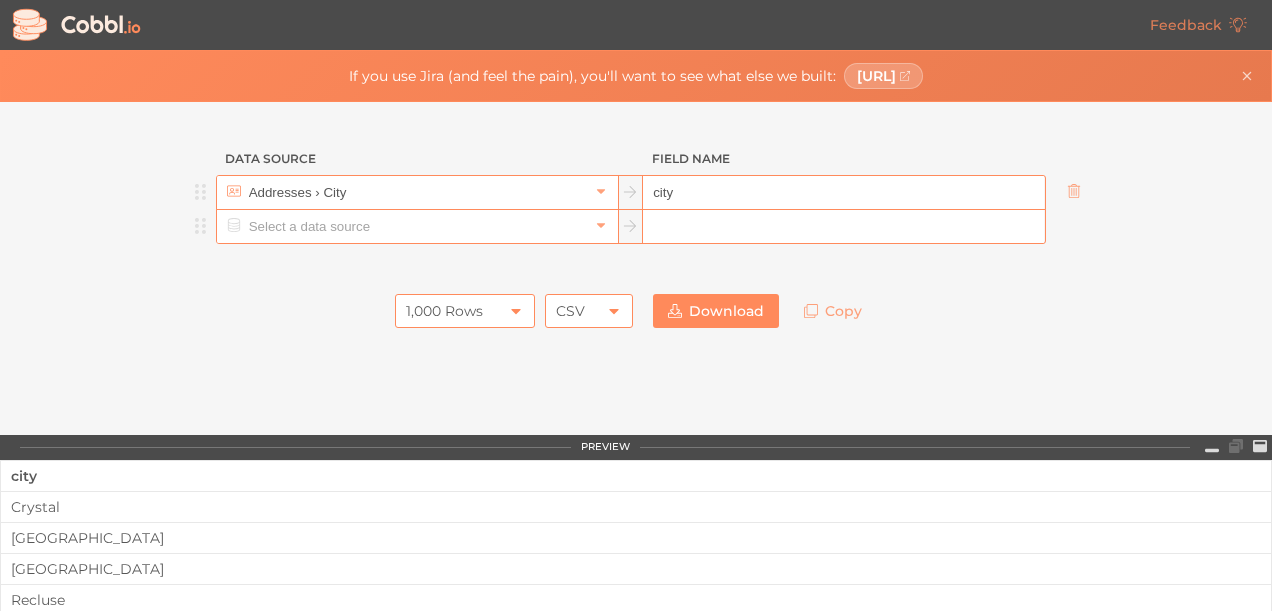 click on "CSV" at bounding box center [589, 311] 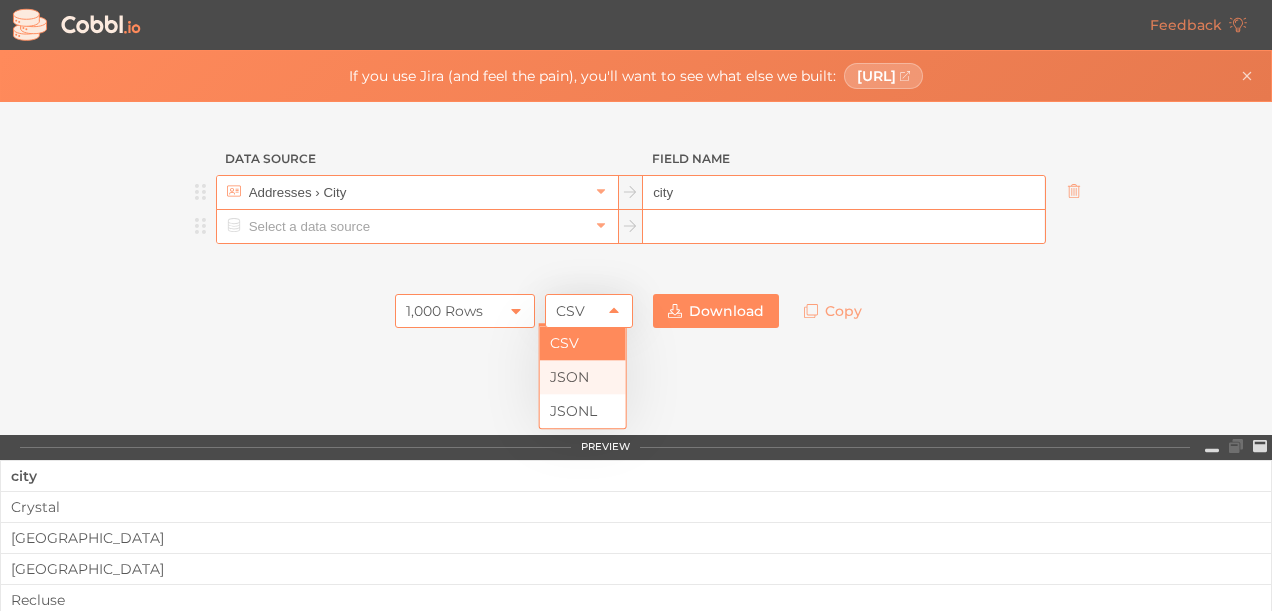 click on "JSON" at bounding box center [583, 377] 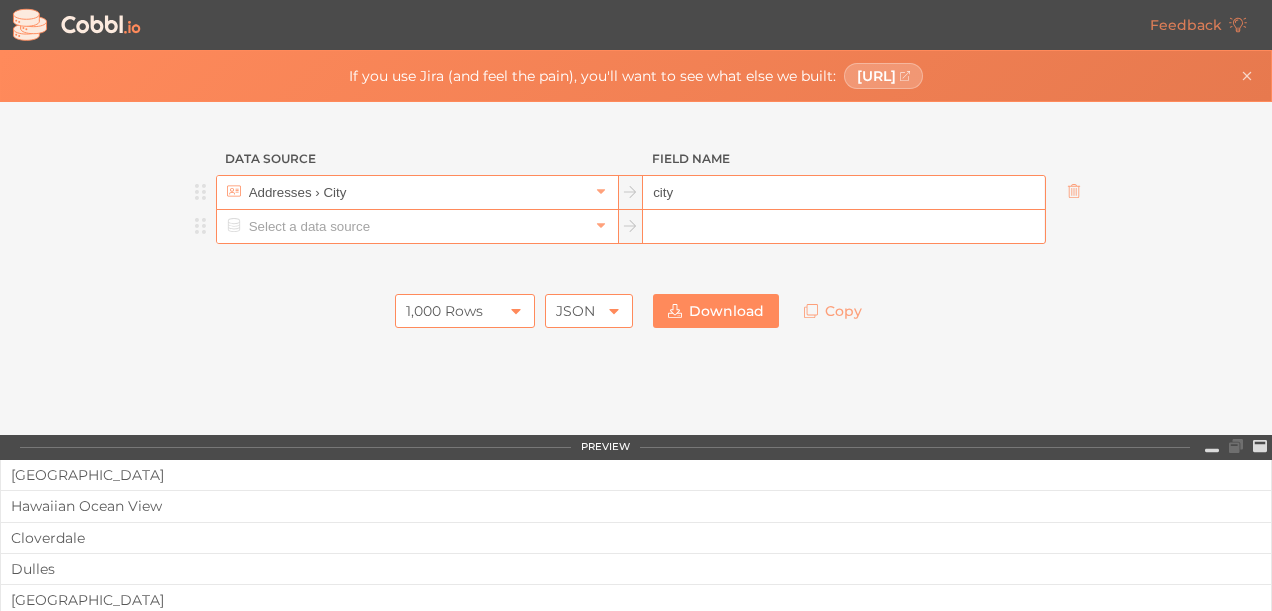 scroll, scrollTop: 284, scrollLeft: 0, axis: vertical 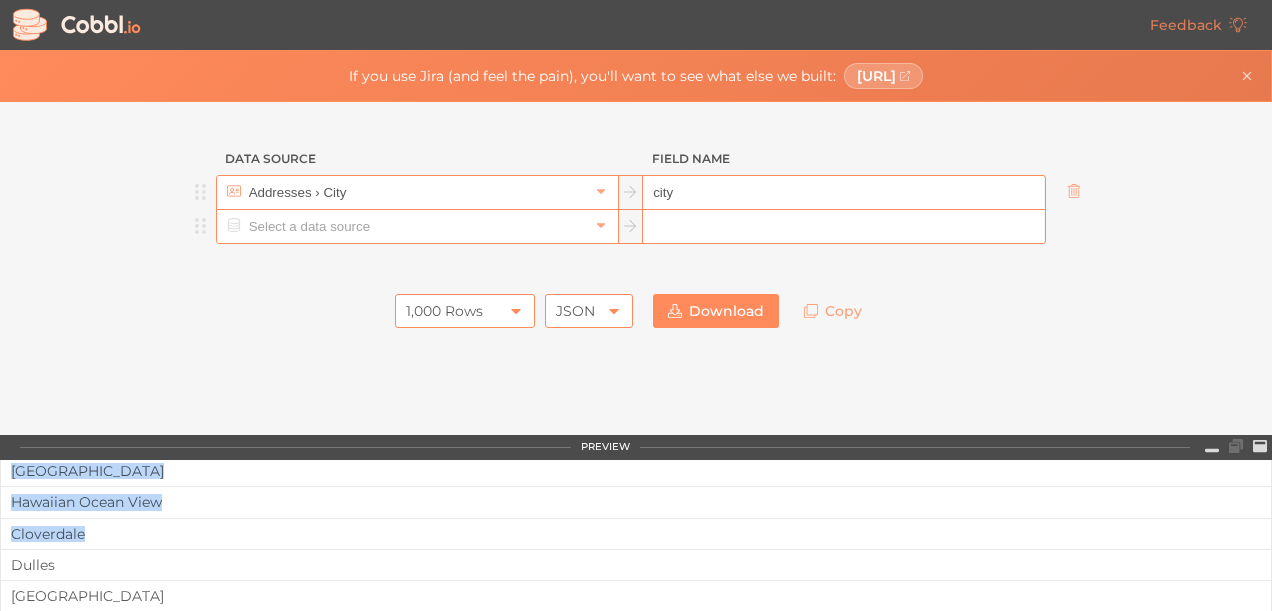 drag, startPoint x: 103, startPoint y: 524, endPoint x: -2, endPoint y: 516, distance: 105.30432 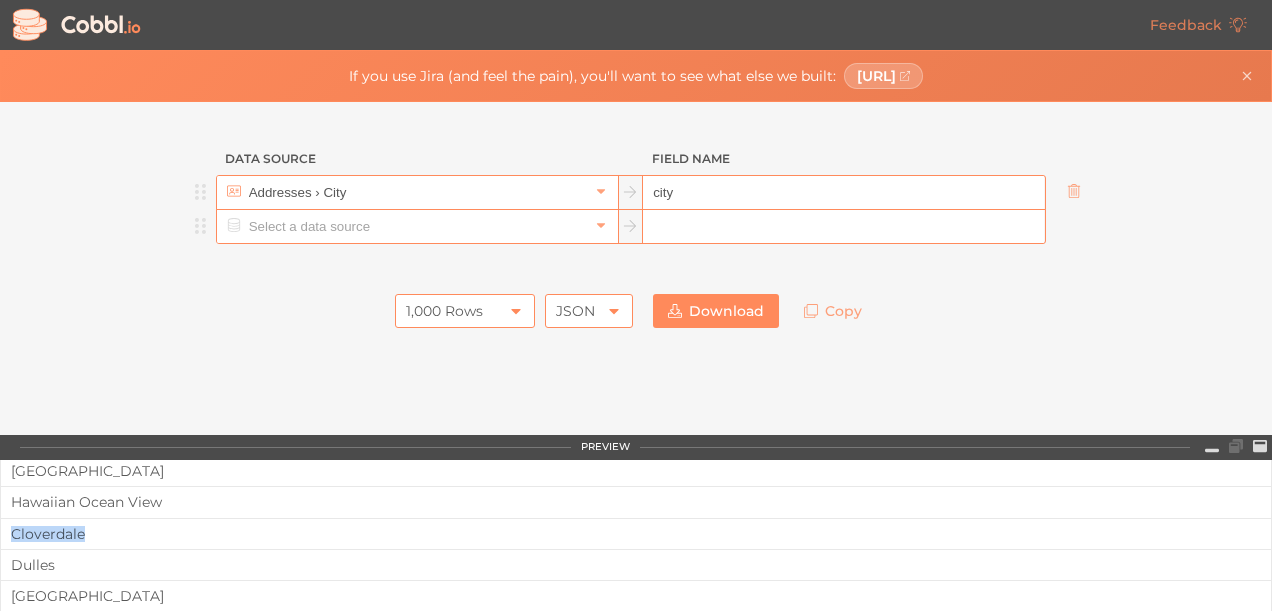 drag, startPoint x: 90, startPoint y: 530, endPoint x: 8, endPoint y: 528, distance: 82.02438 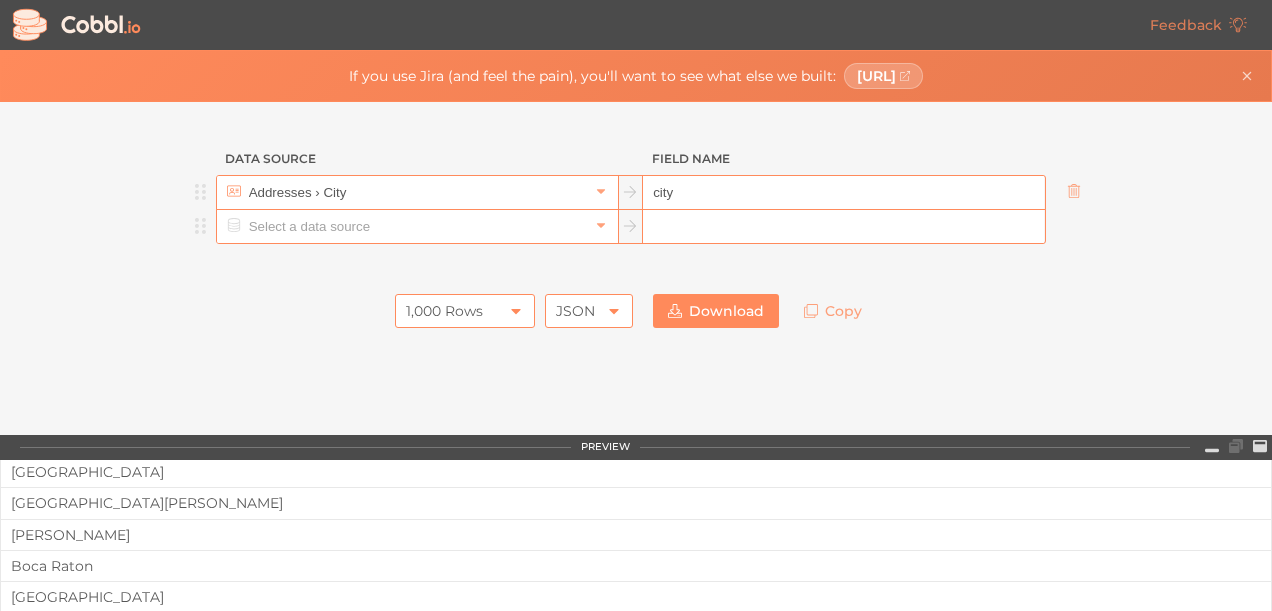 scroll, scrollTop: 648, scrollLeft: 0, axis: vertical 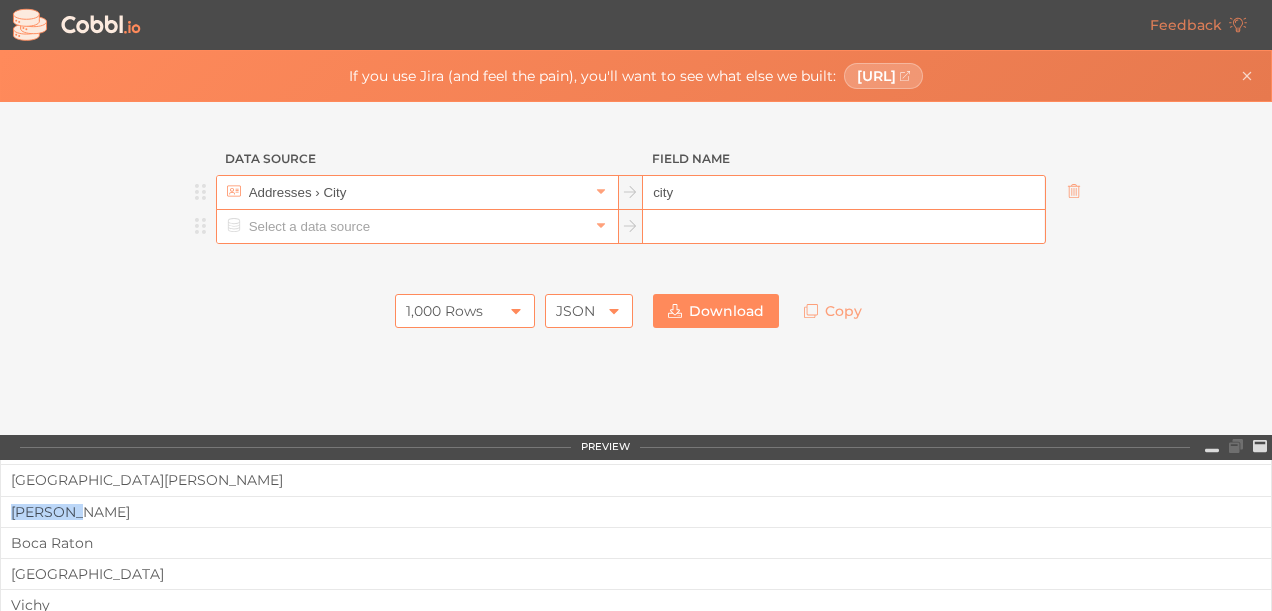 drag, startPoint x: 73, startPoint y: 504, endPoint x: 10, endPoint y: 501, distance: 63.07139 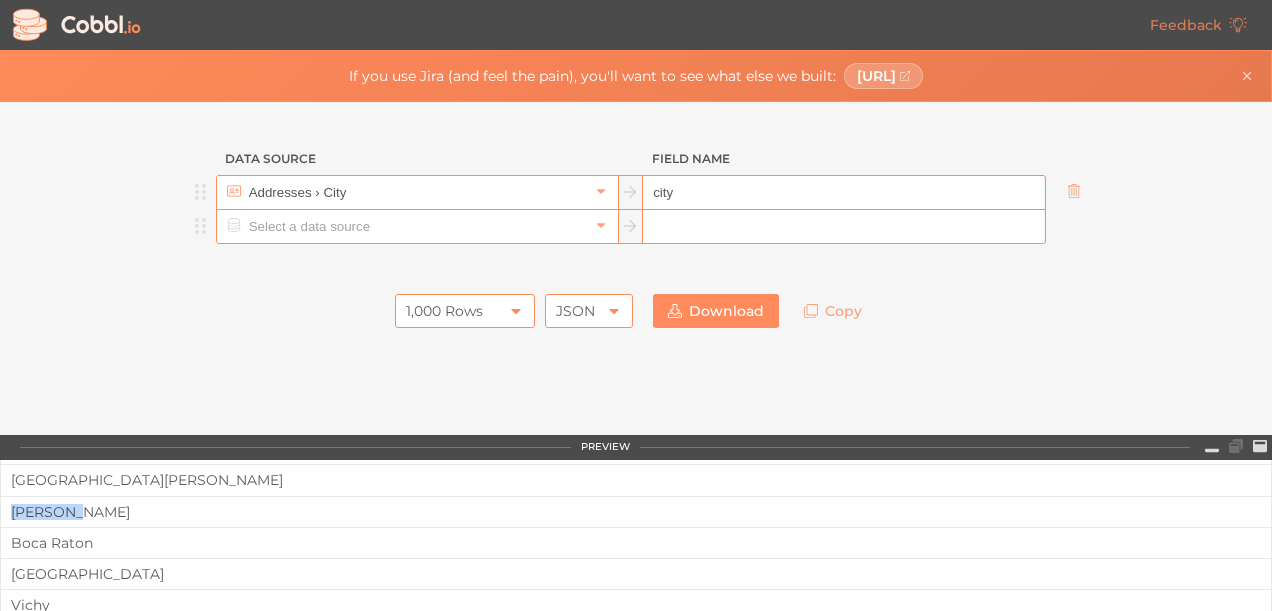 click on "[PERSON_NAME]" at bounding box center [636, 512] 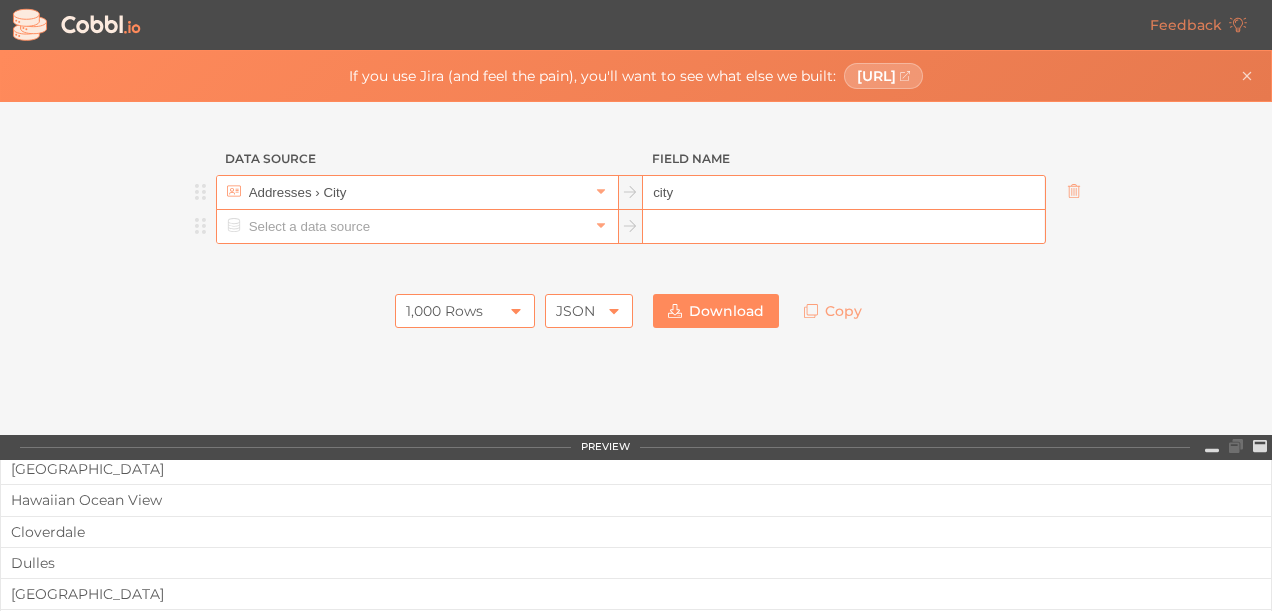 scroll, scrollTop: 248, scrollLeft: 0, axis: vertical 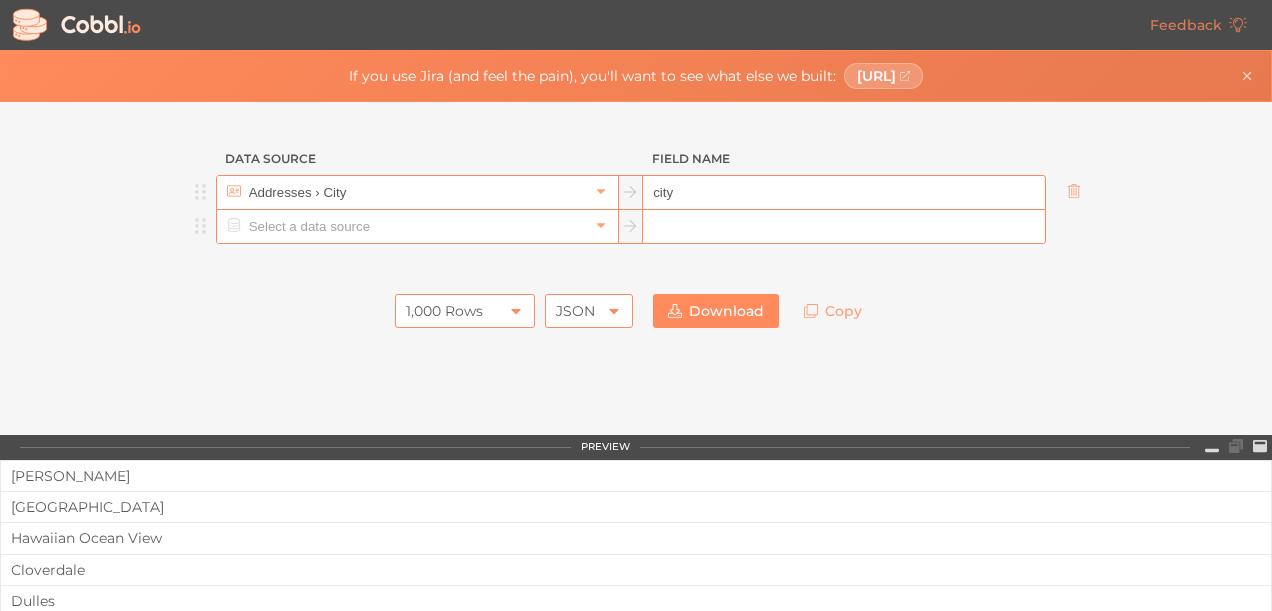 click on "1,000 Rows" at bounding box center [465, 311] 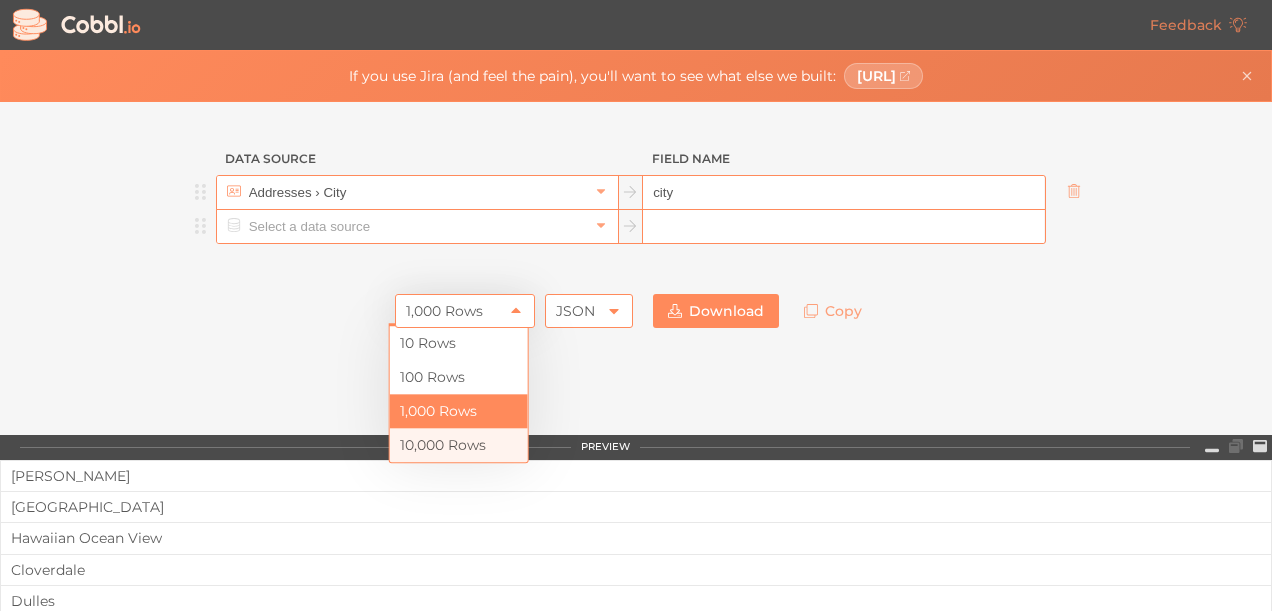 click on "10,000 Rows" at bounding box center [459, 445] 